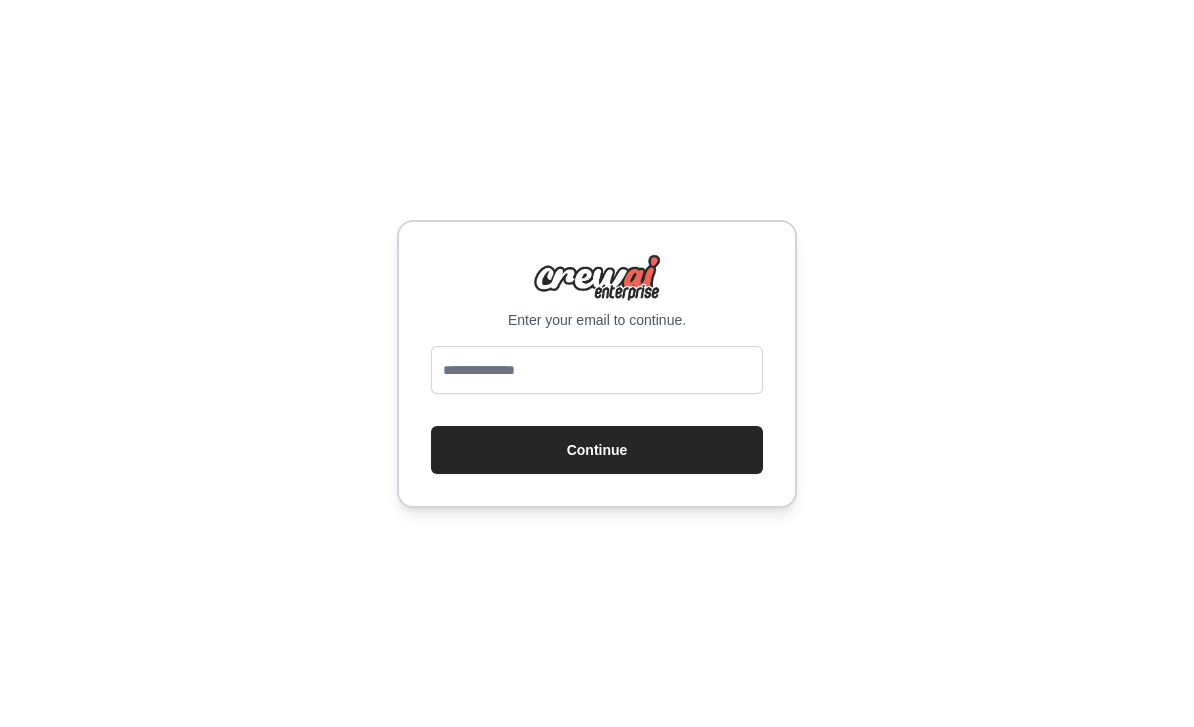 scroll, scrollTop: 0, scrollLeft: 0, axis: both 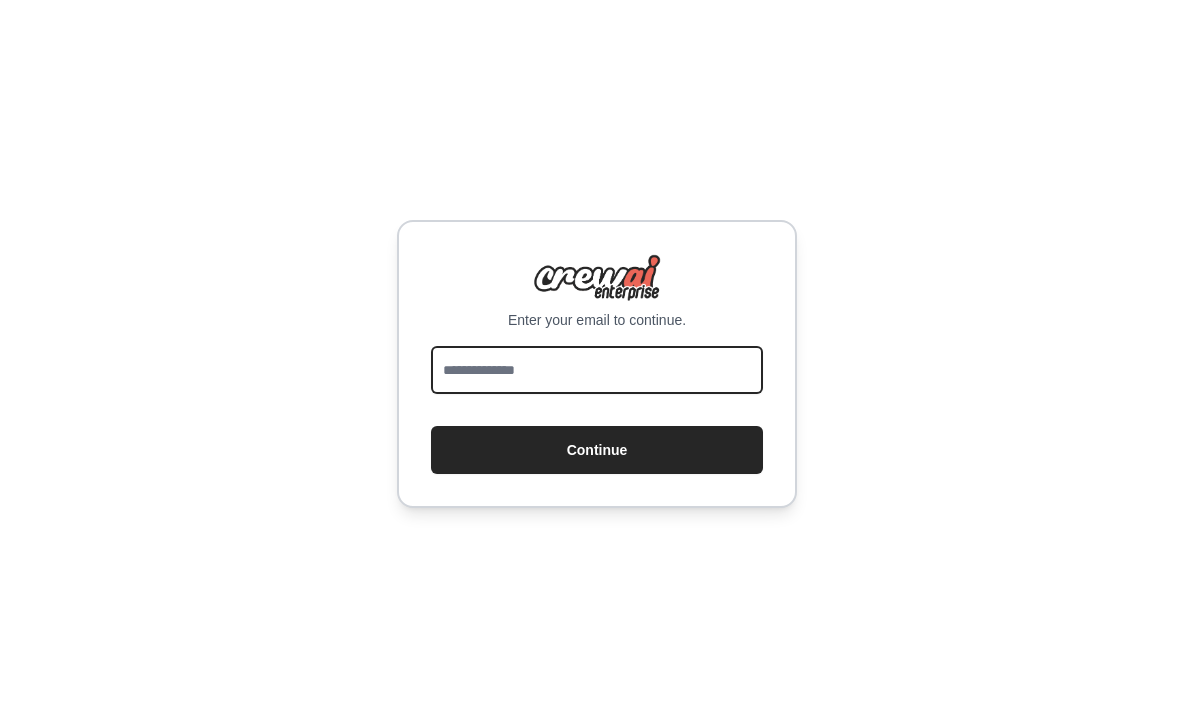 click at bounding box center [597, 370] 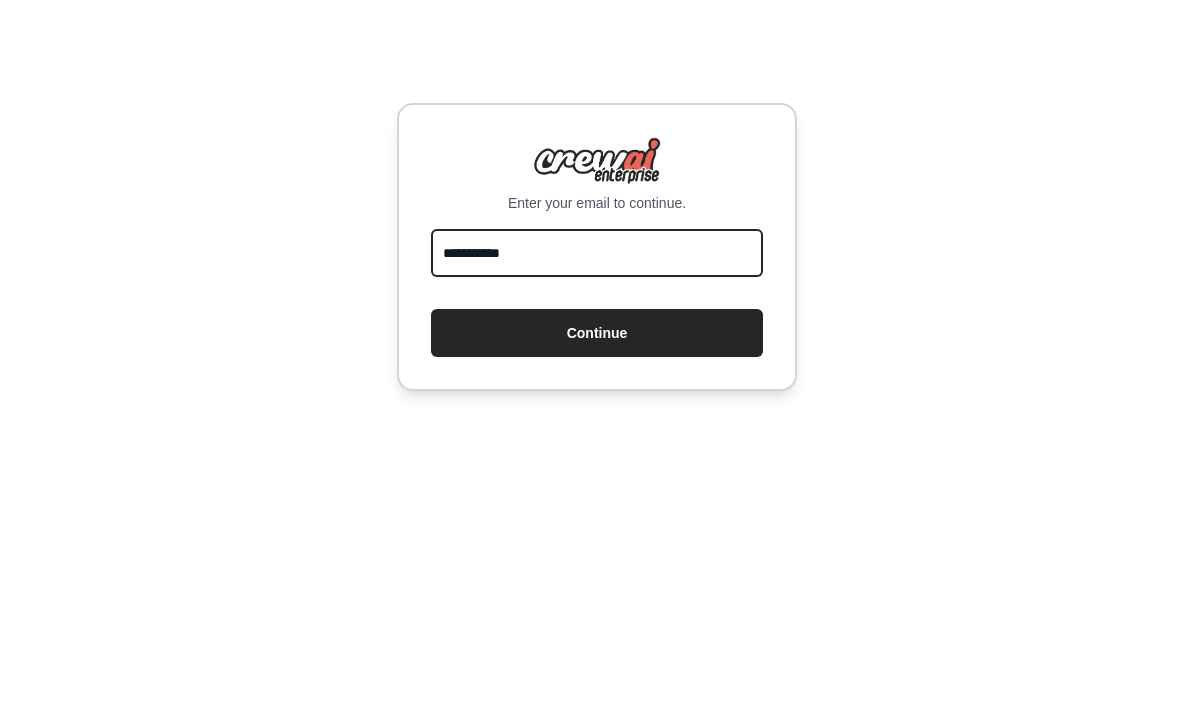 scroll, scrollTop: 0, scrollLeft: 0, axis: both 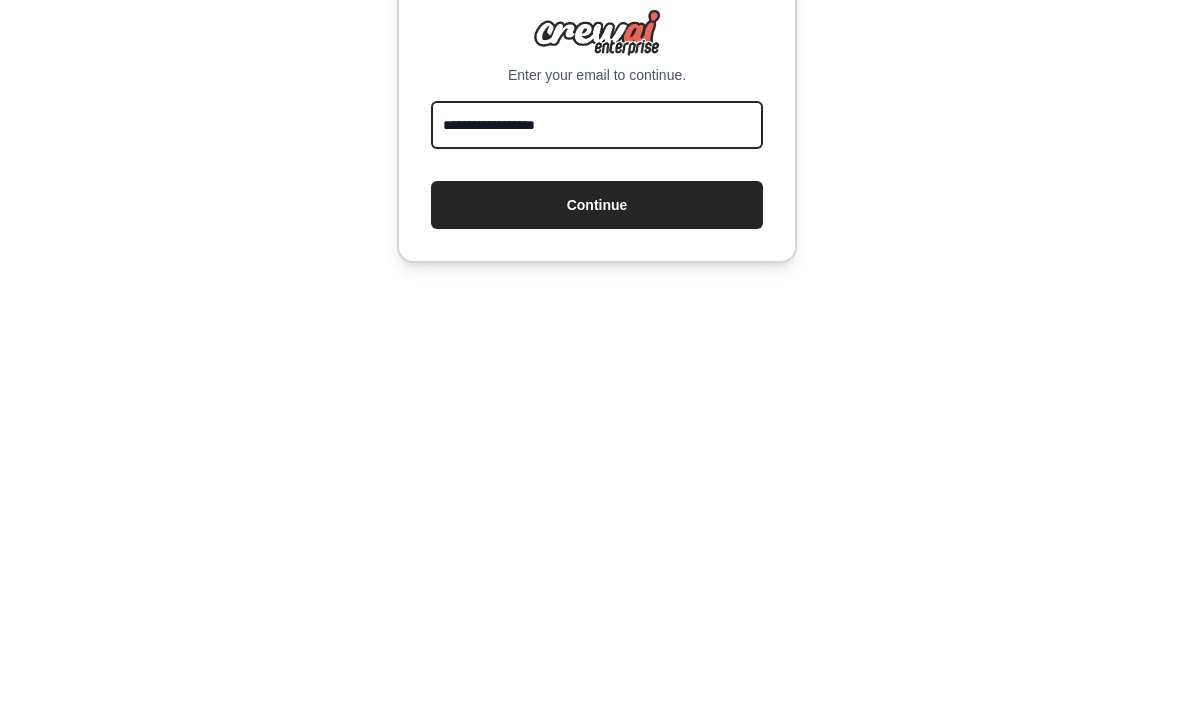type on "**********" 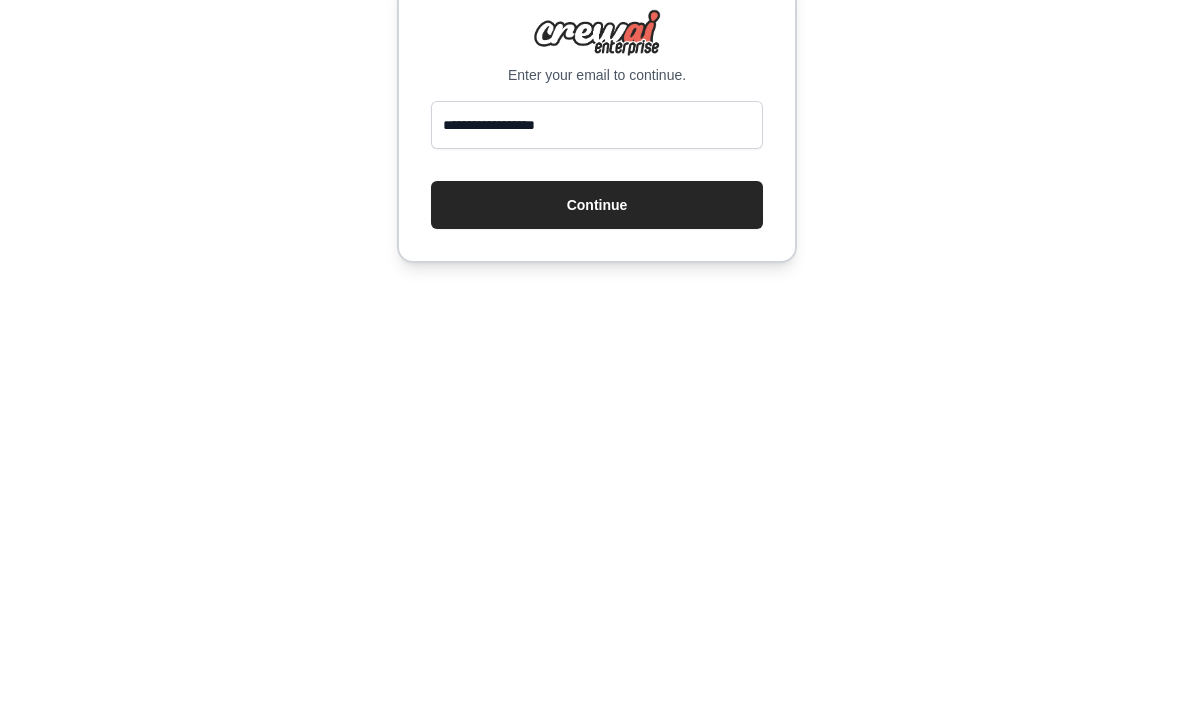 click on "Continue" at bounding box center [597, 450] 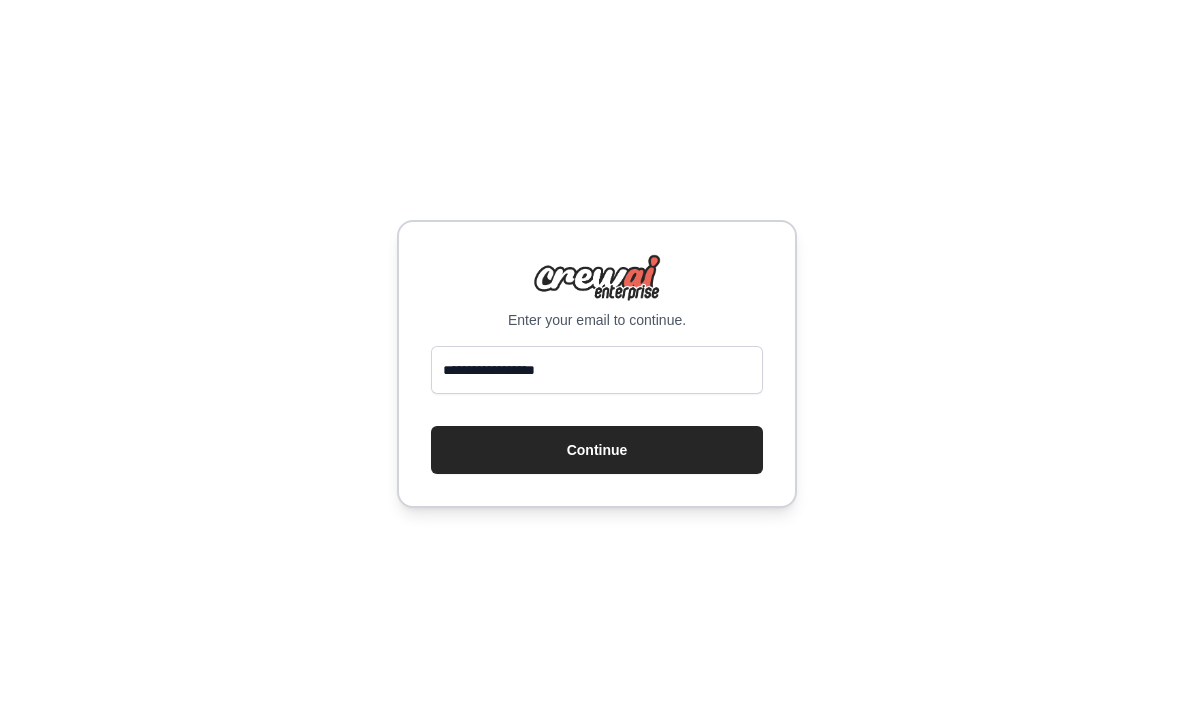click on "Continue" at bounding box center [597, 450] 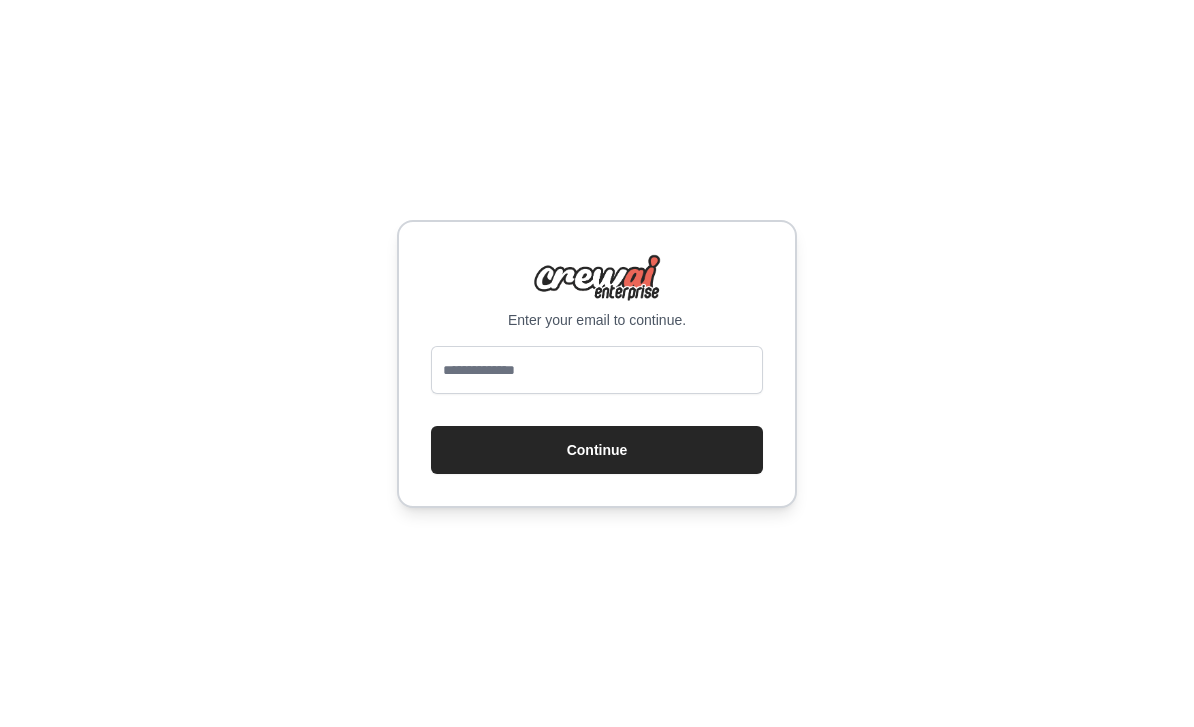 scroll, scrollTop: 0, scrollLeft: 0, axis: both 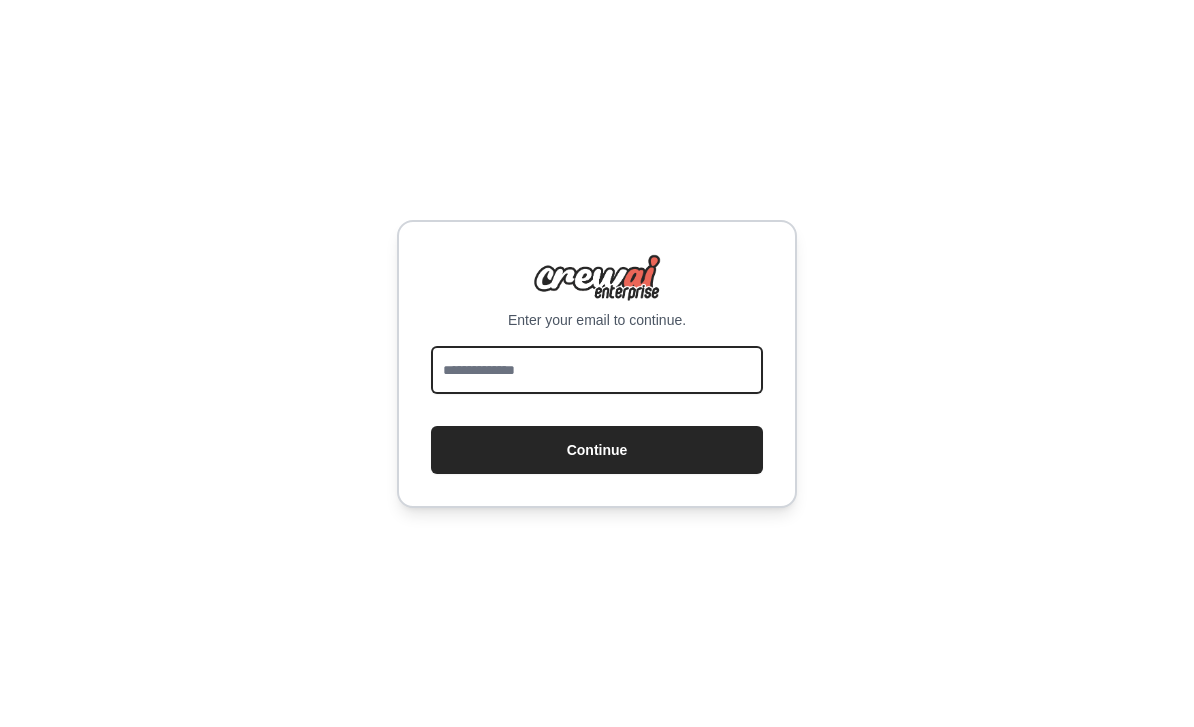 click at bounding box center [597, 370] 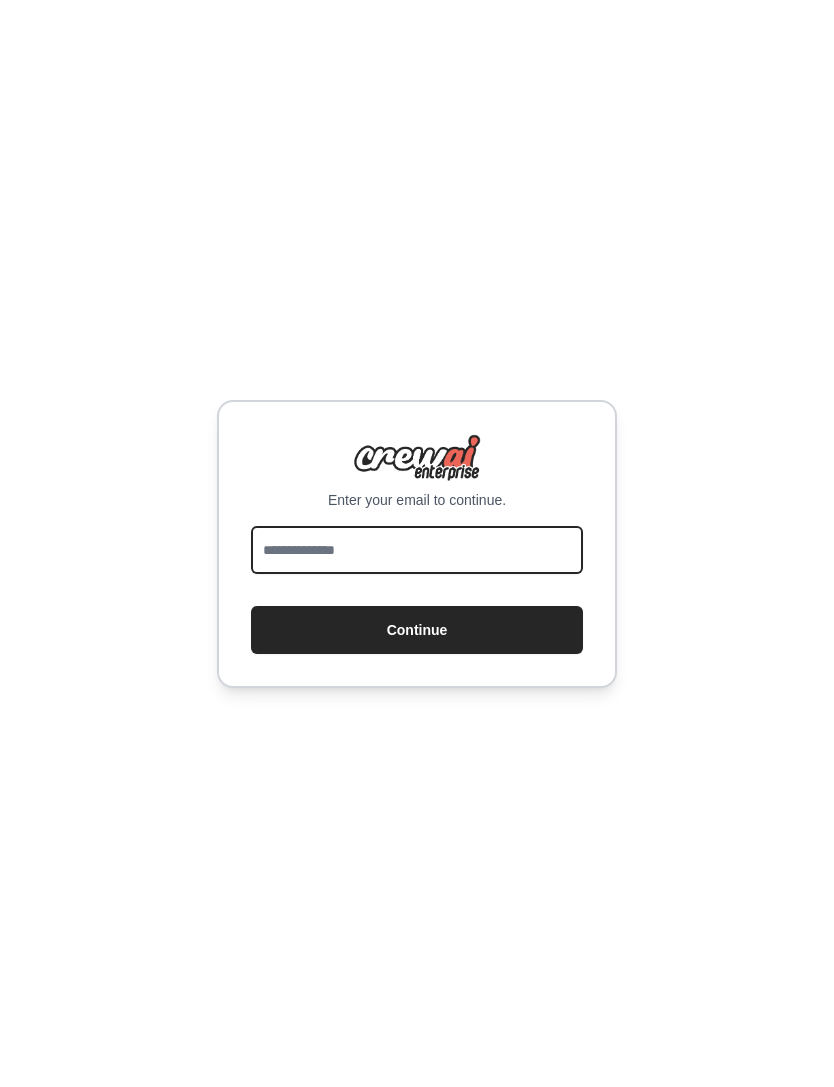 click at bounding box center [417, 550] 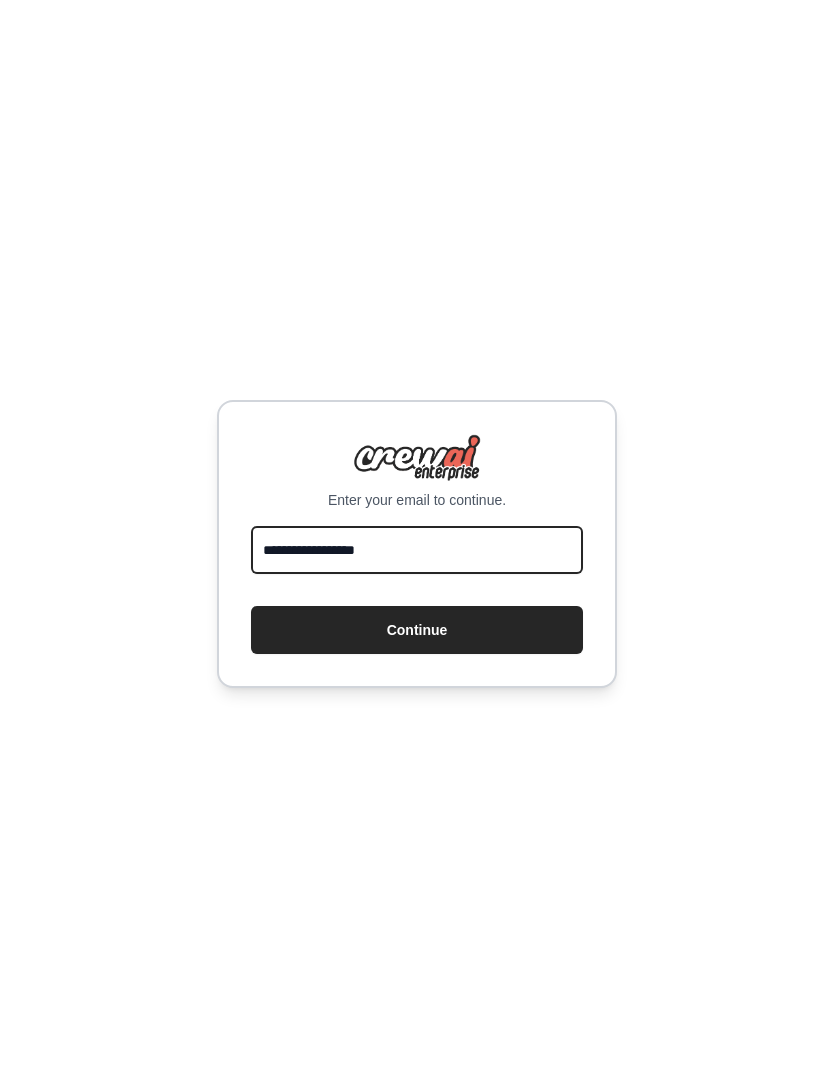 type on "**********" 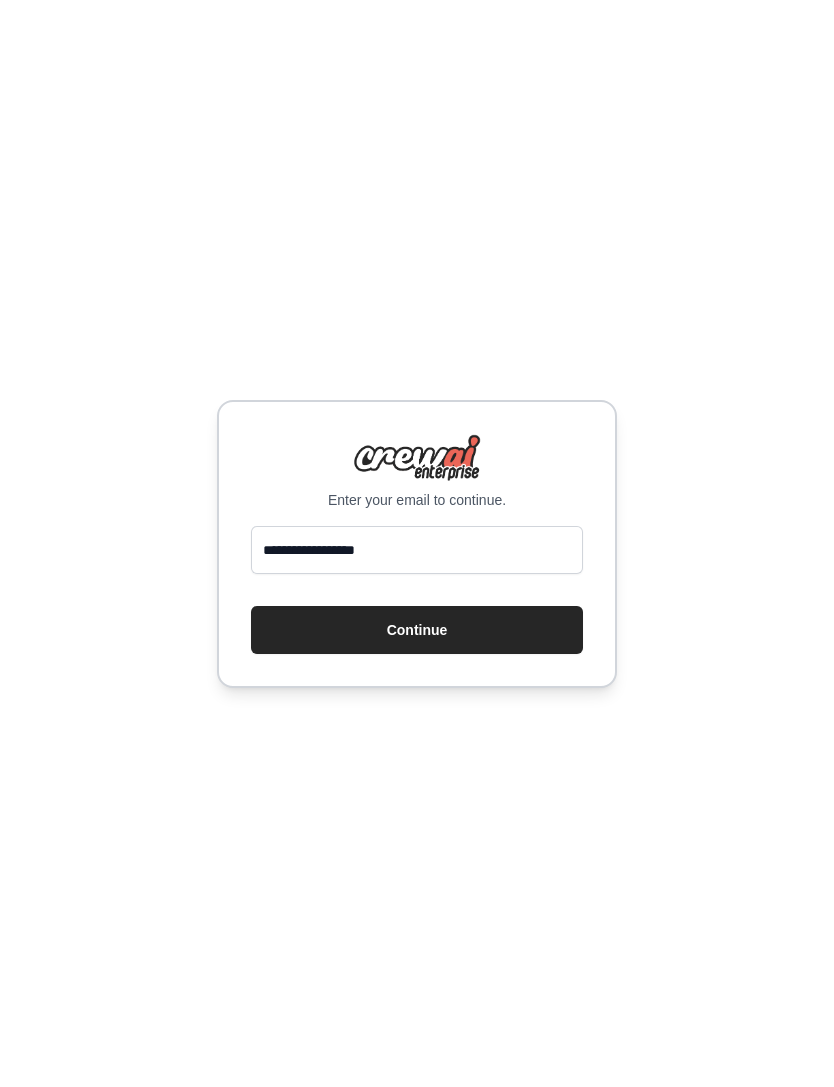 click on "Continue" at bounding box center [417, 630] 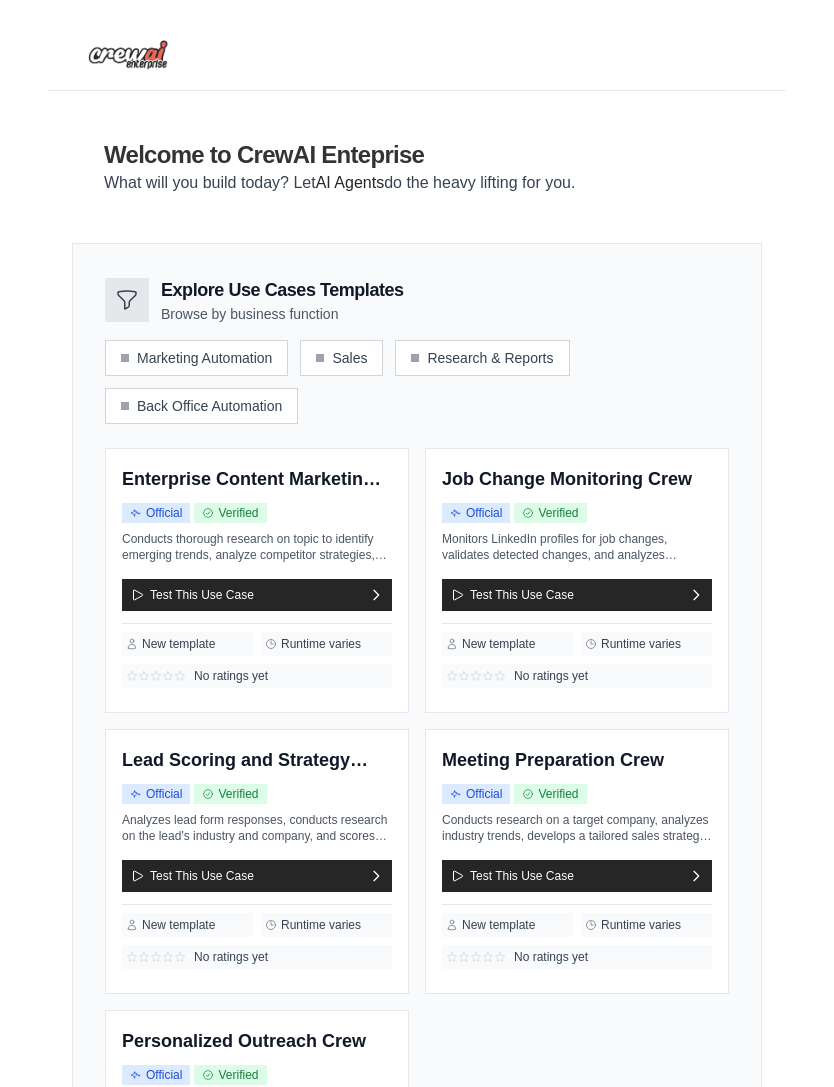 scroll, scrollTop: 0, scrollLeft: 0, axis: both 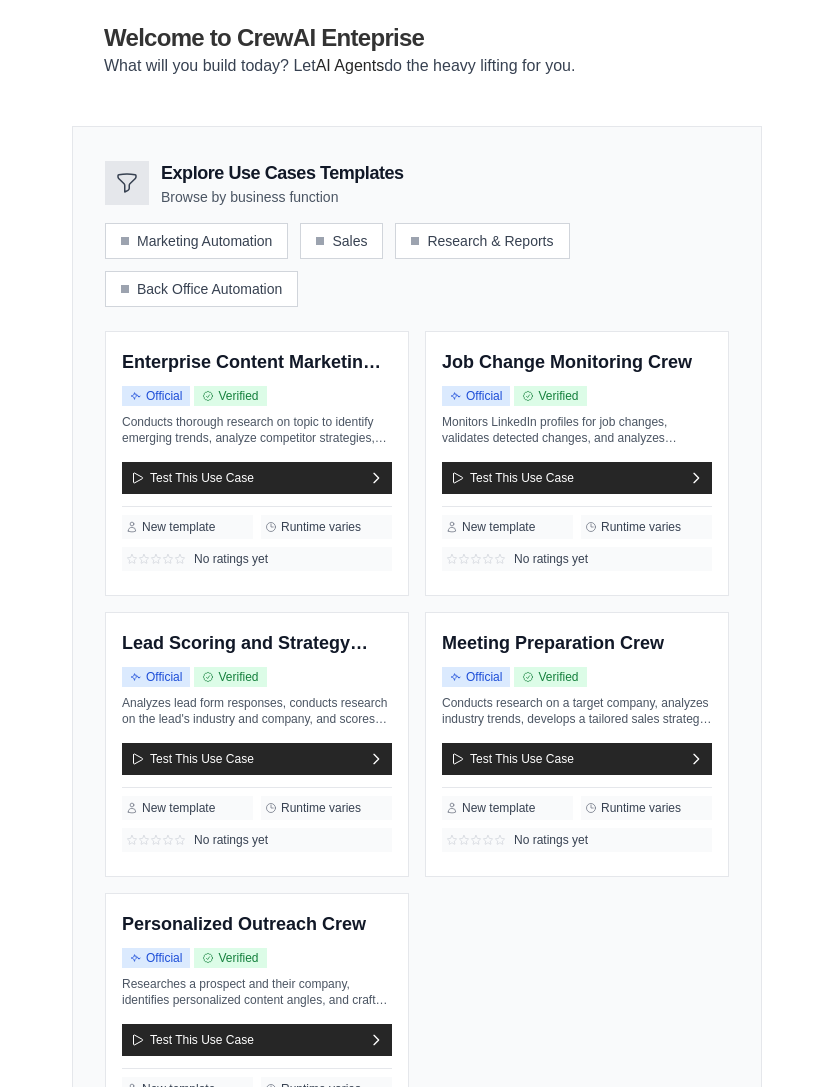 click on "Sales" at bounding box center (341, 241) 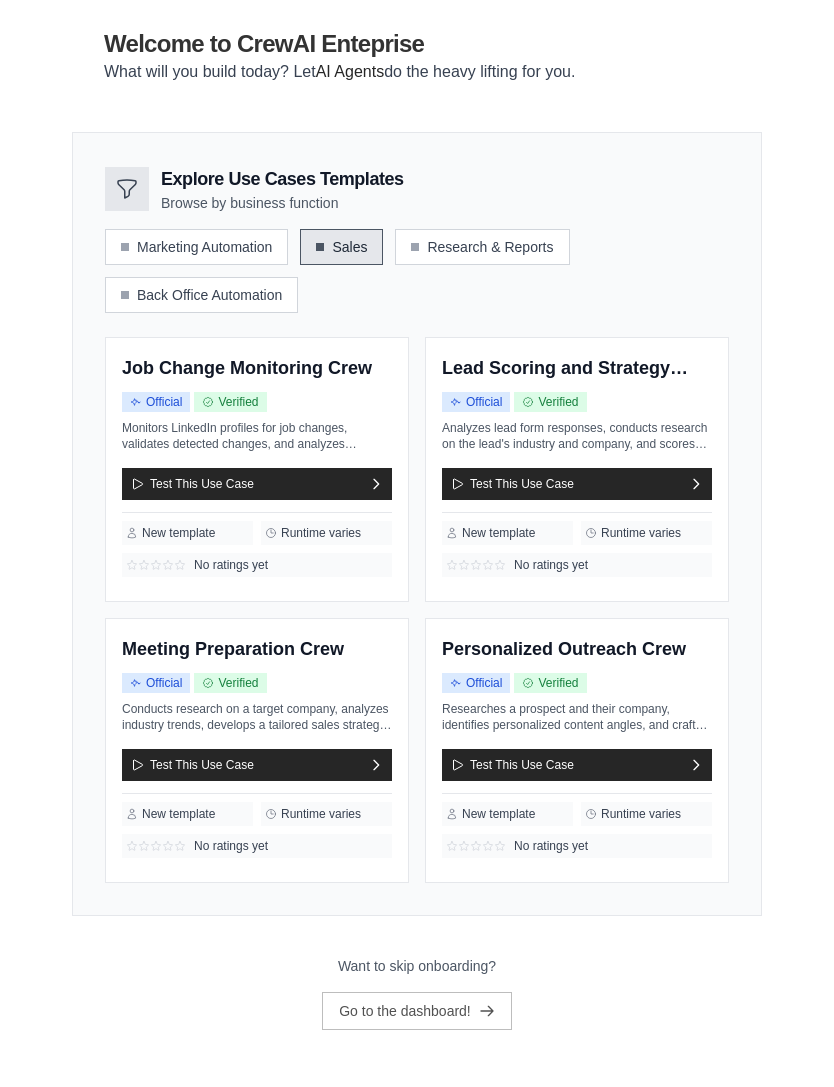 click on "Test This Use Case" at bounding box center (257, 765) 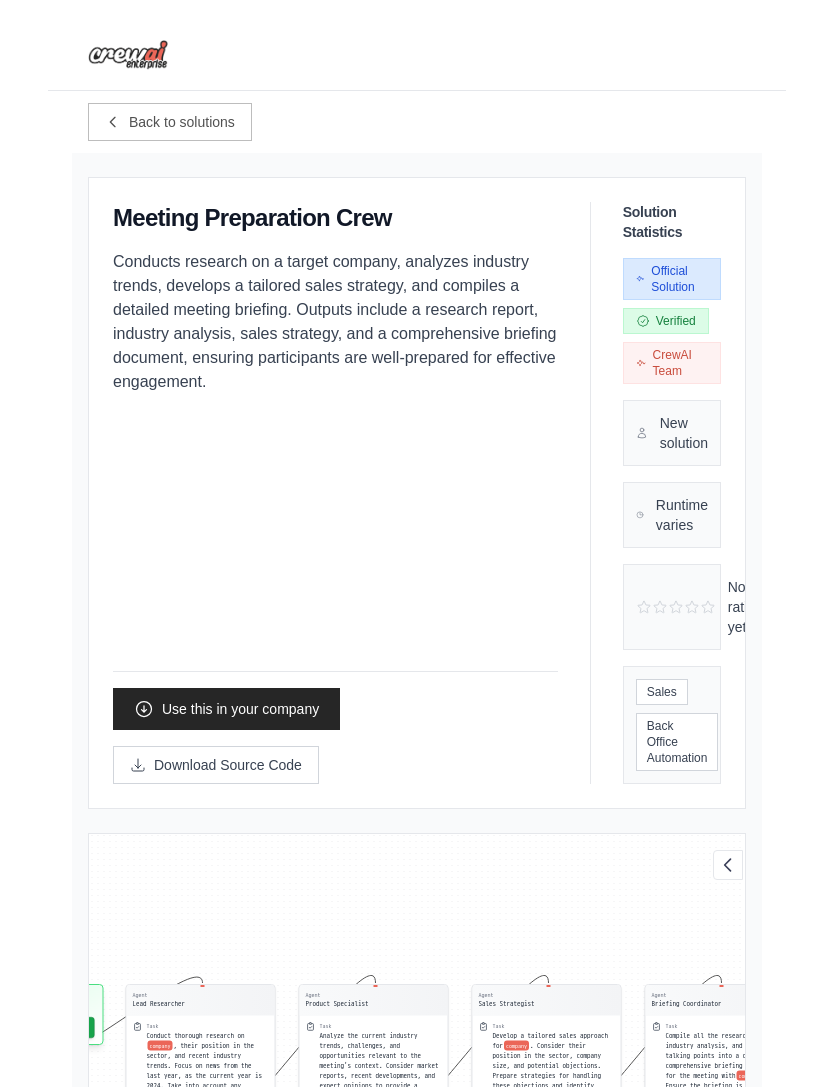 click on "Back to solutions" at bounding box center (170, 122) 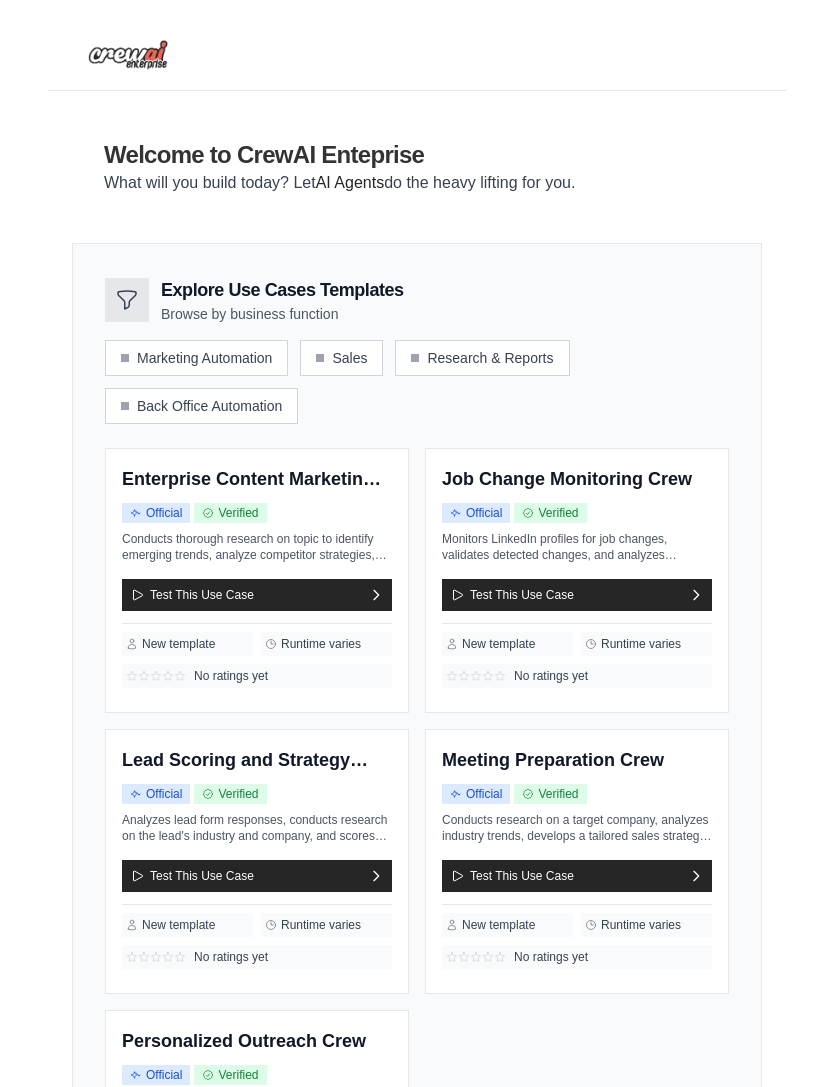 click on "Research & Reports" at bounding box center (482, 358) 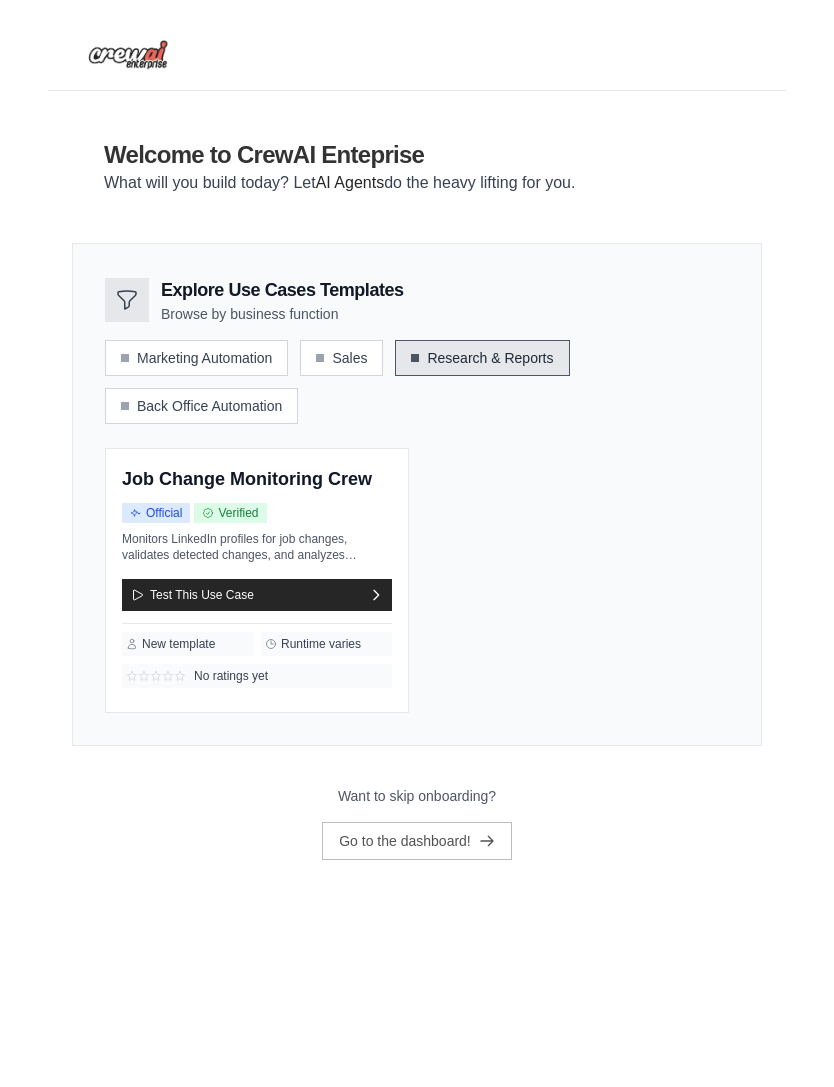 click on "Test This Use Case" at bounding box center [192, 595] 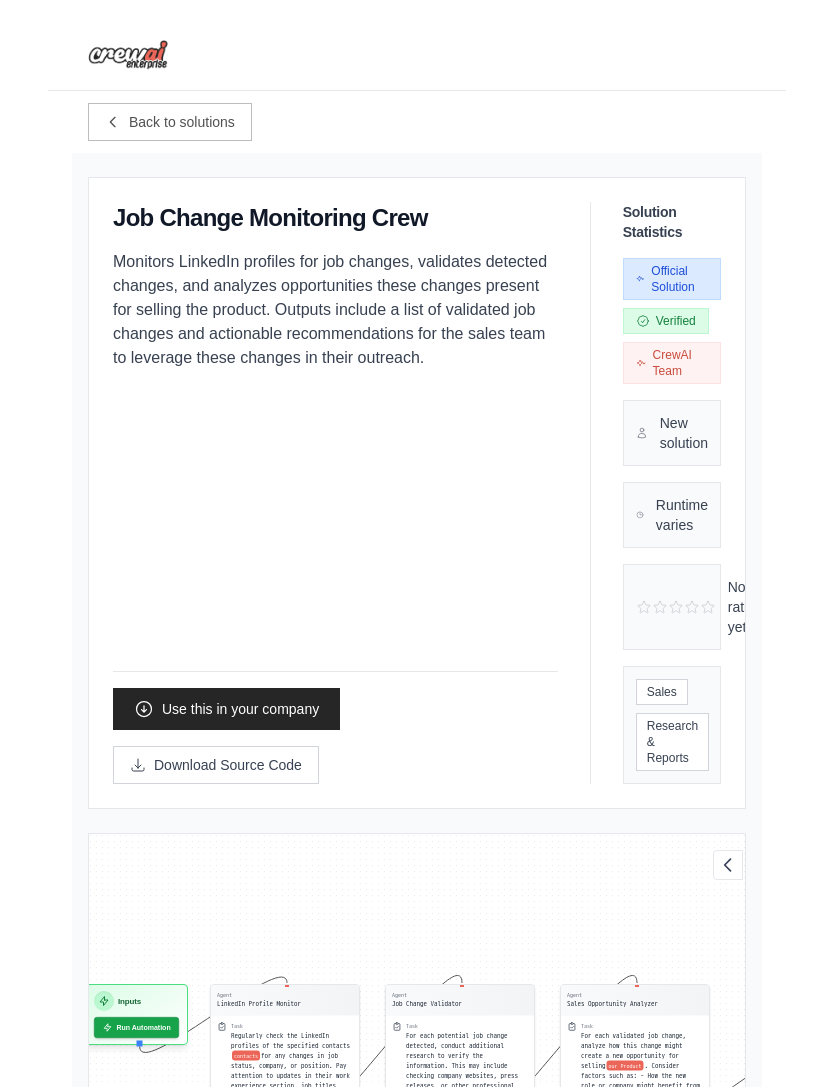 scroll, scrollTop: 0, scrollLeft: 0, axis: both 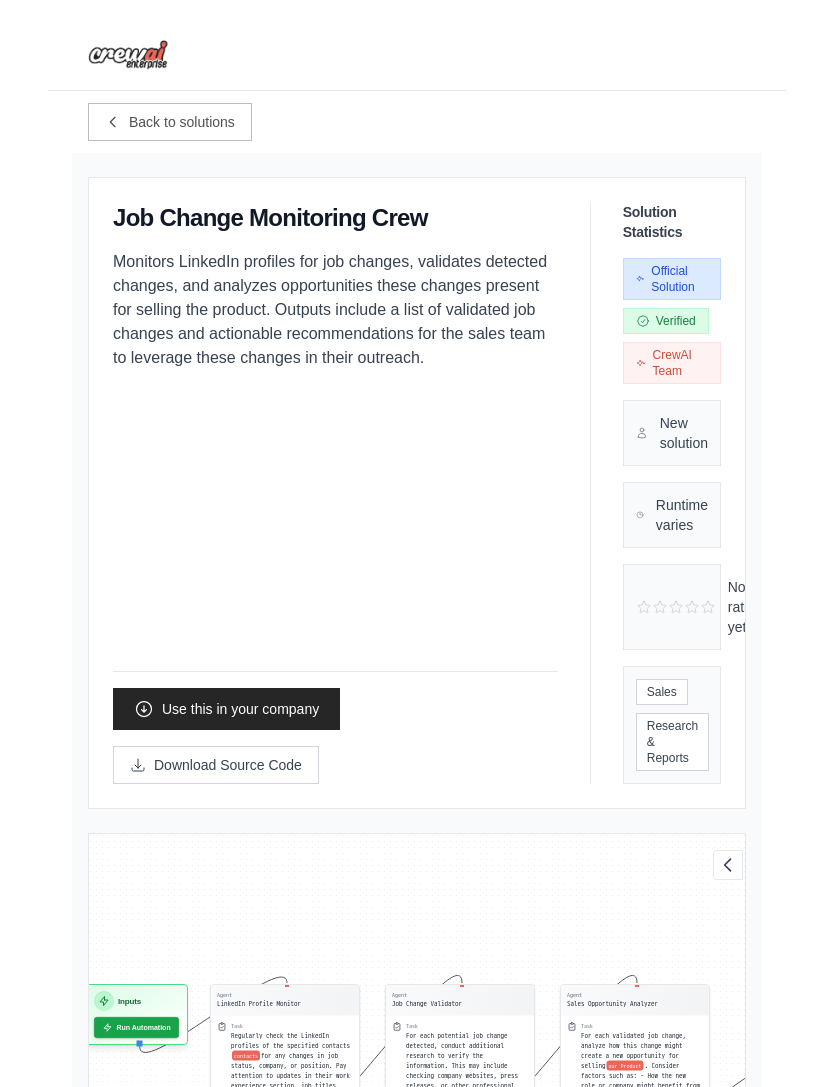 click on "Back to solutions" at bounding box center [182, 122] 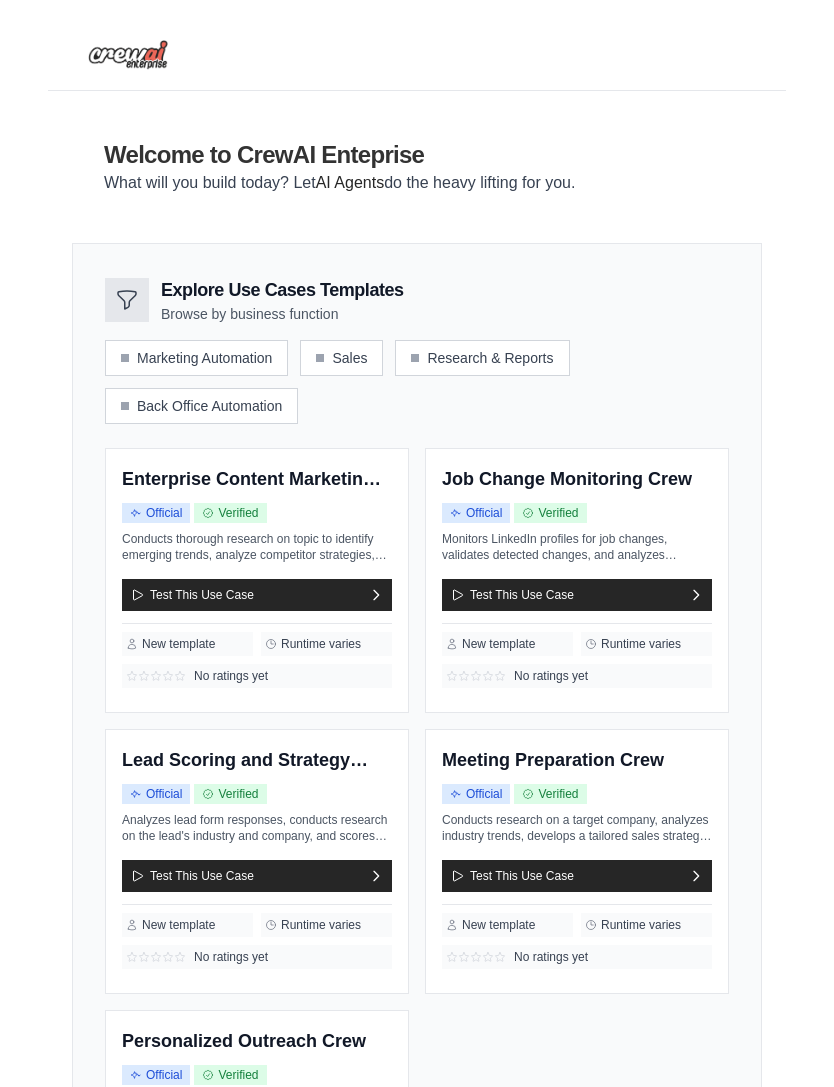 click on "Back Office Automation" at bounding box center [201, 406] 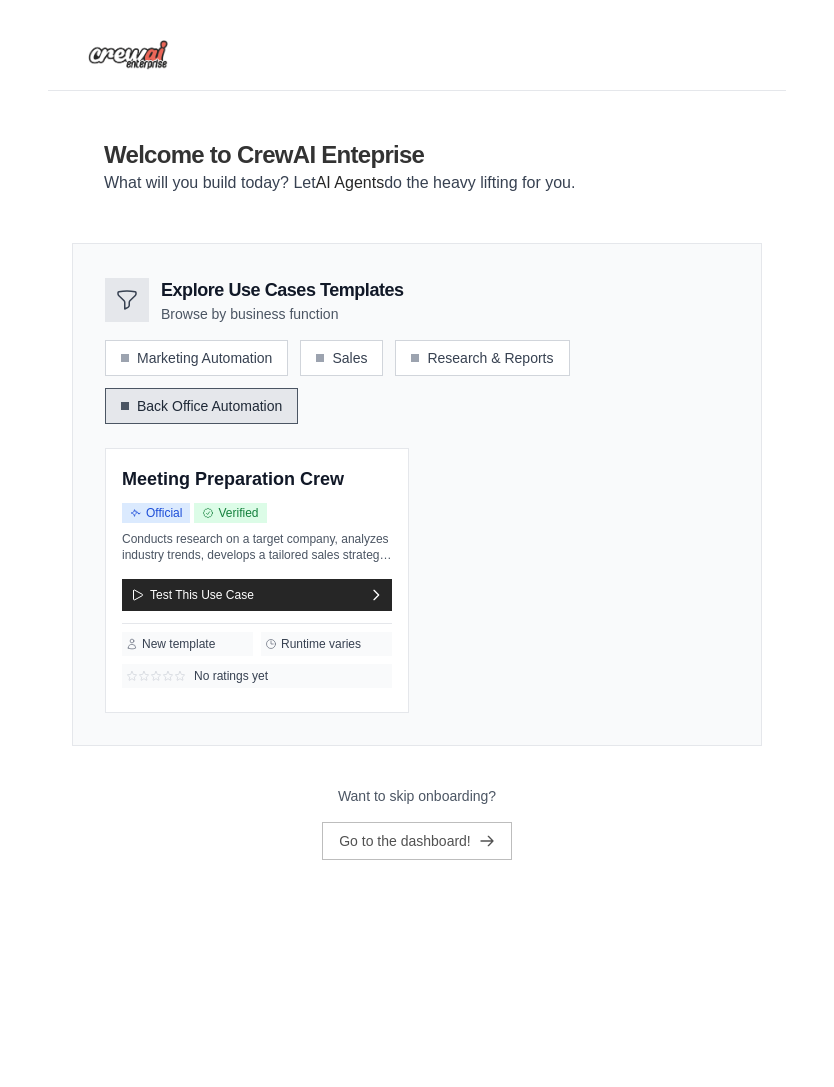 click on "Want to skip onboarding?" at bounding box center [417, 796] 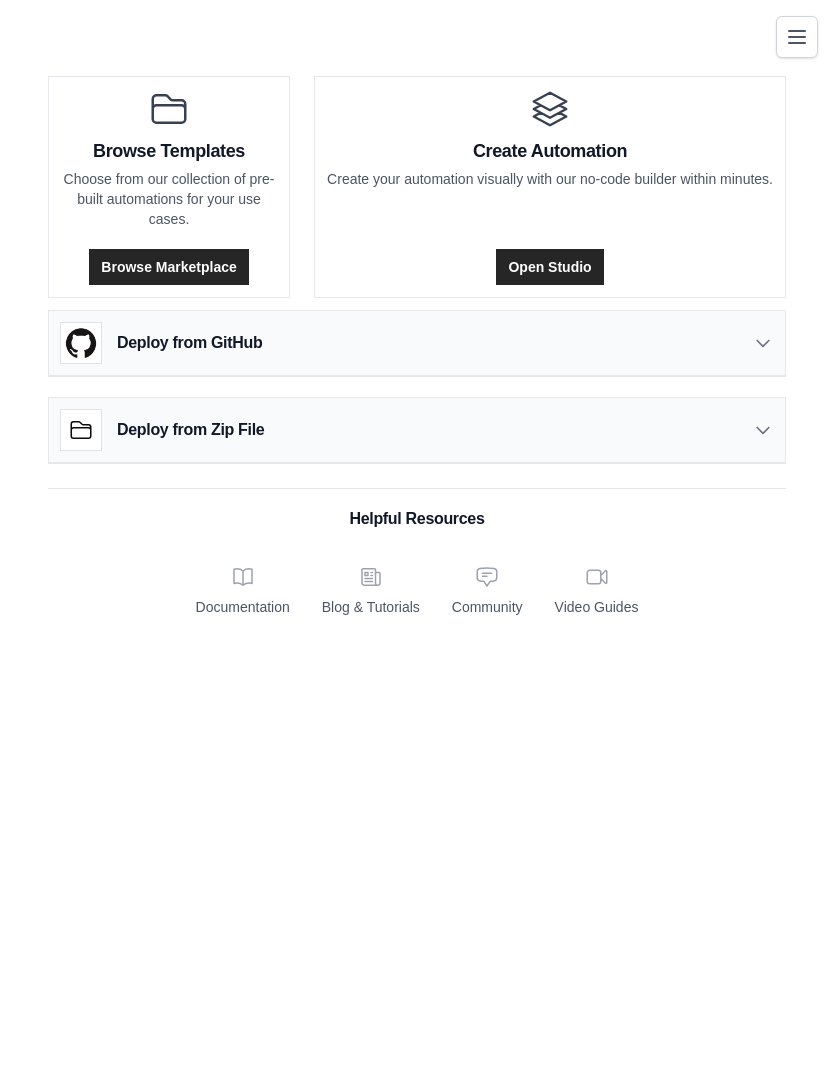 click 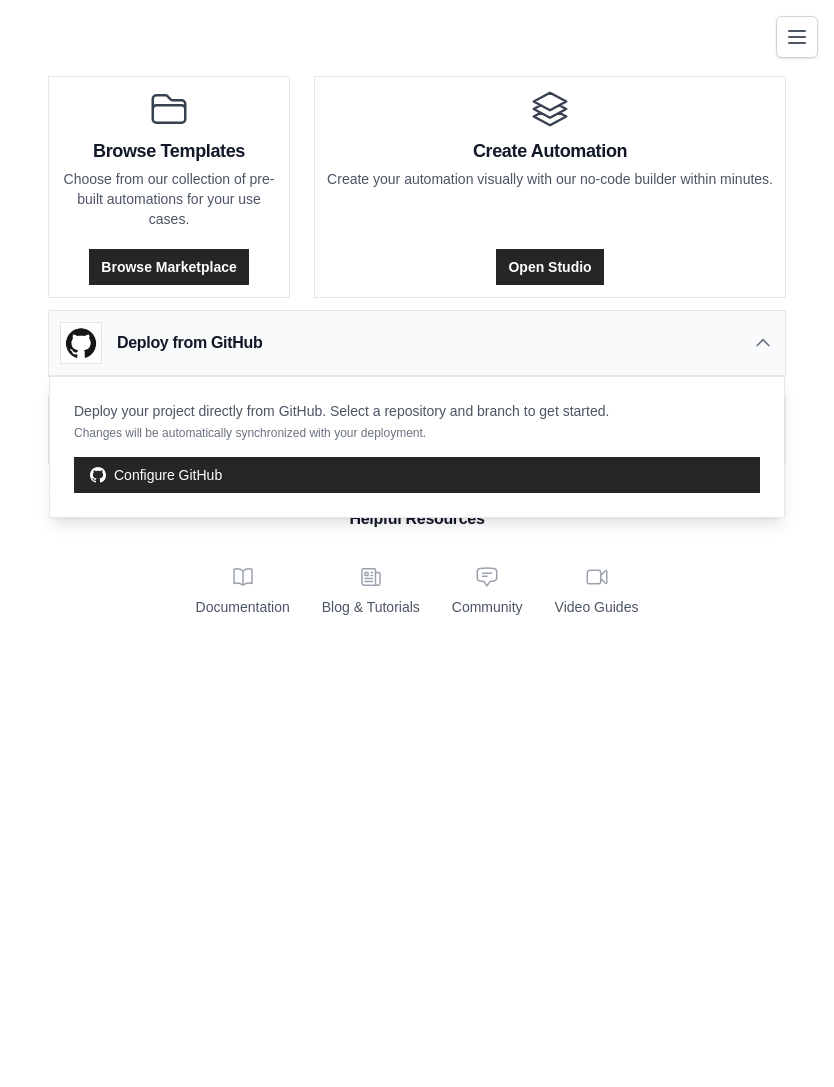 click on "Documentation
Blog & Tutorials
Community
Video Guides" at bounding box center [417, 591] 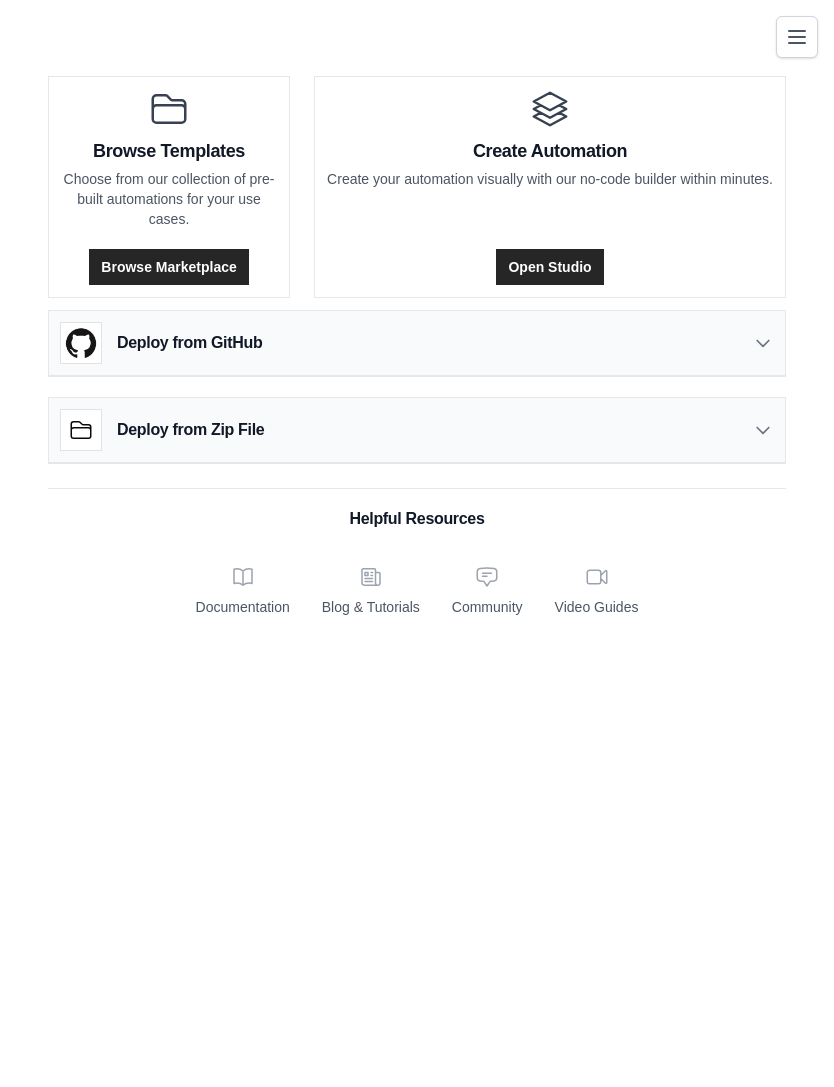 click on "Deploy from Zip File" at bounding box center (417, 430) 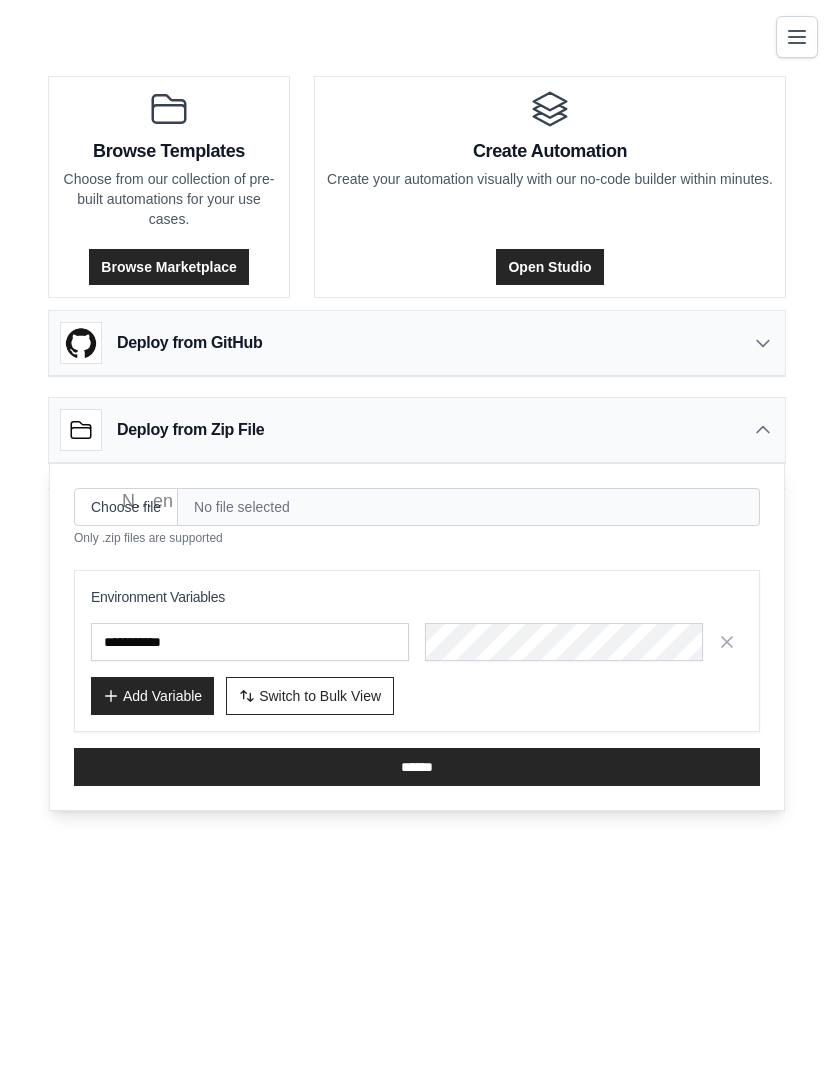 click 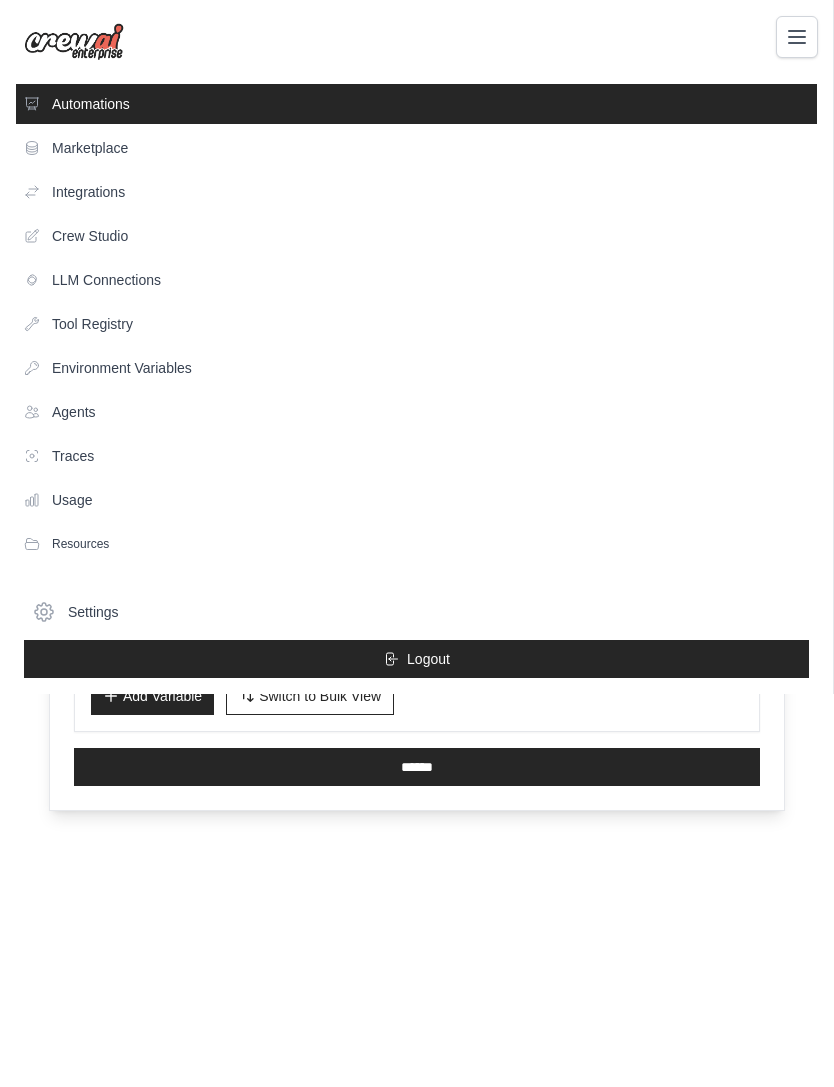 click on "Integrations" at bounding box center (416, 192) 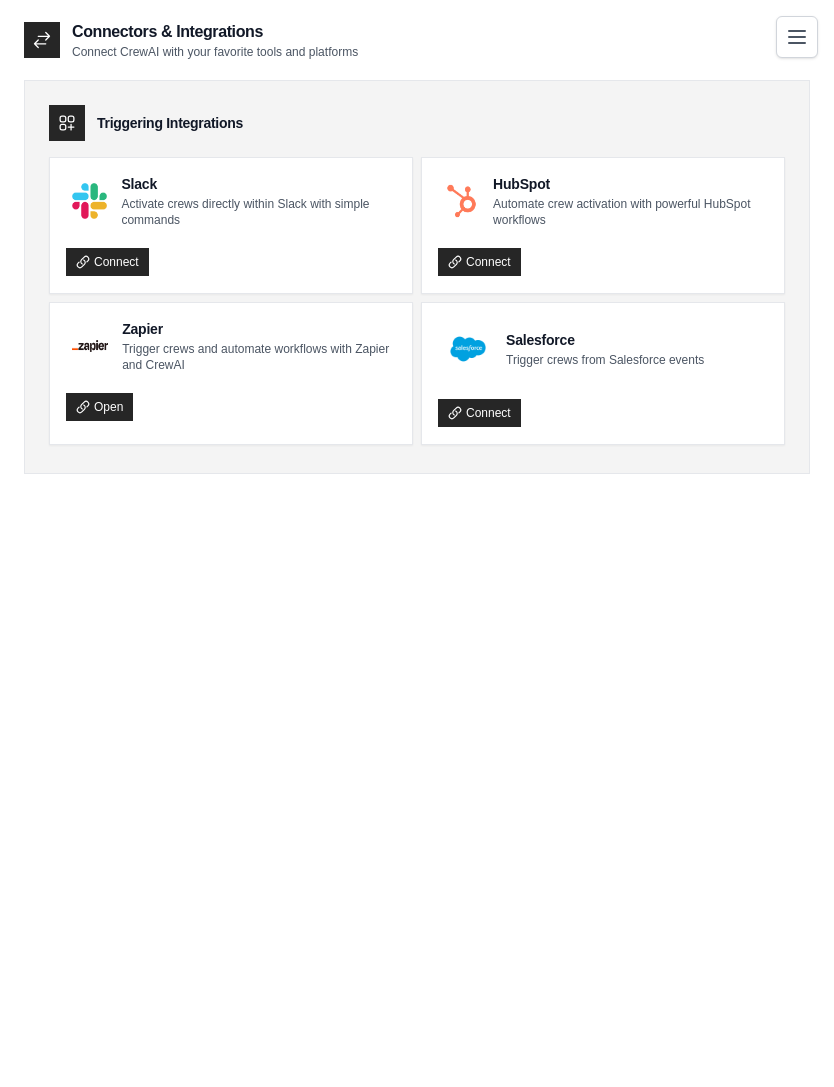click on "Open" at bounding box center [99, 407] 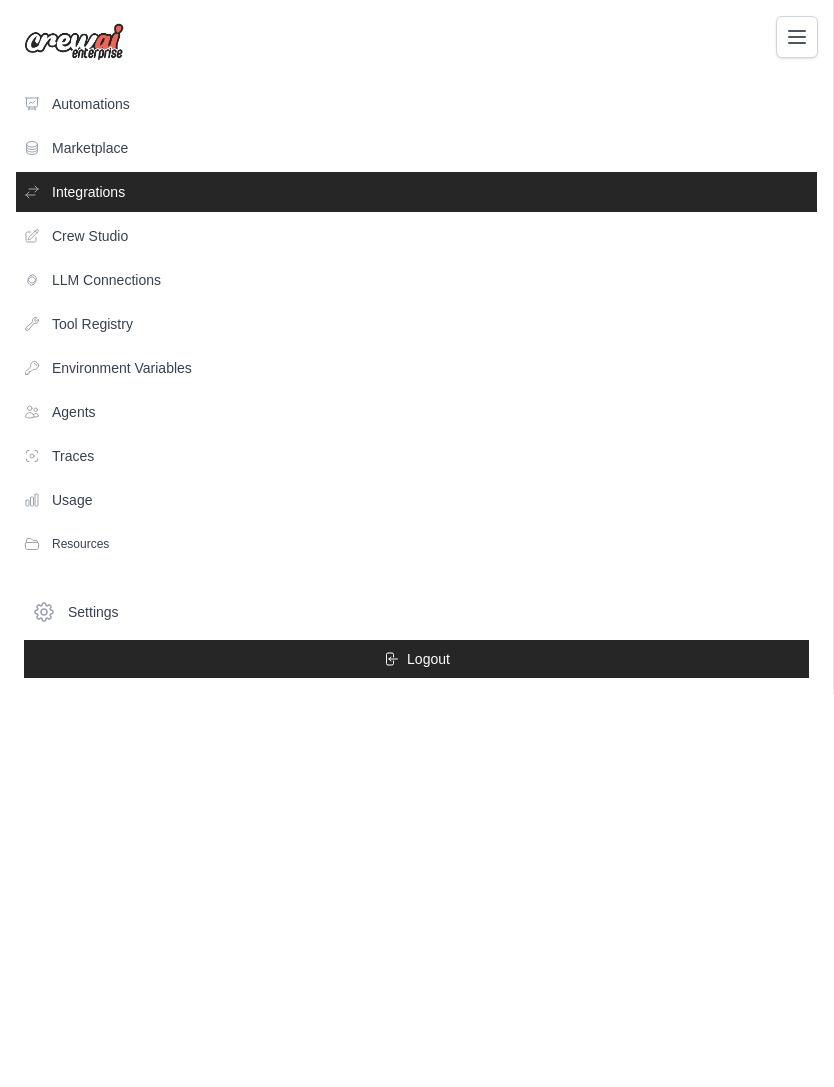 click on "Agents" at bounding box center (416, 412) 